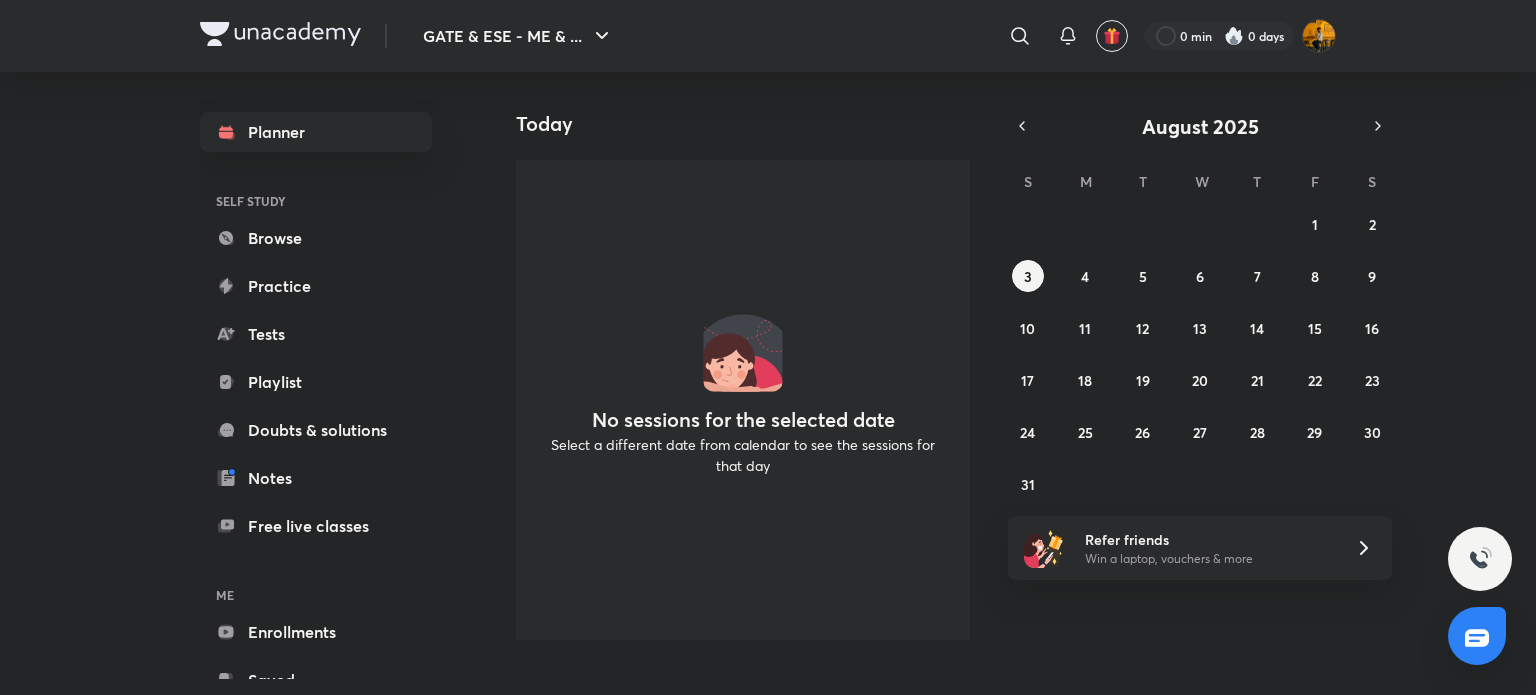 scroll, scrollTop: 0, scrollLeft: 0, axis: both 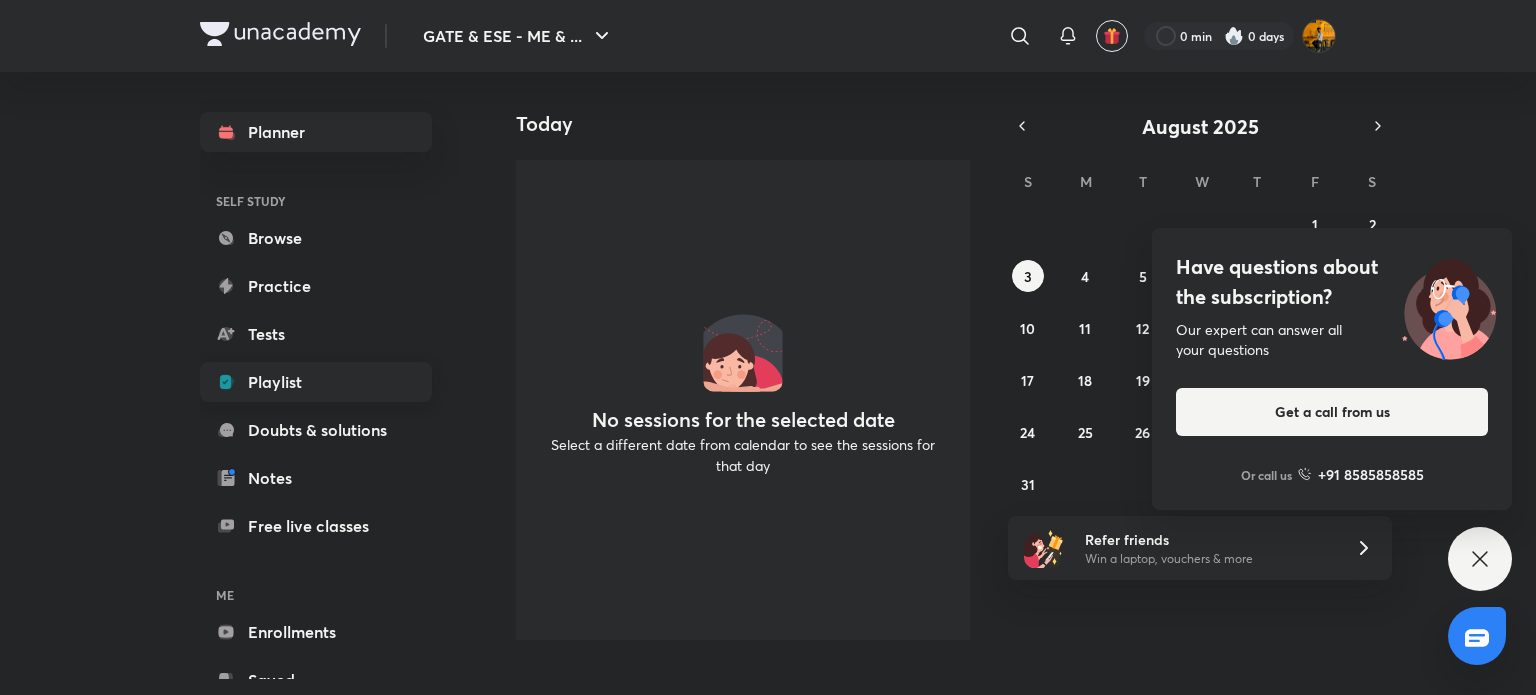 click on "Playlist" at bounding box center [316, 382] 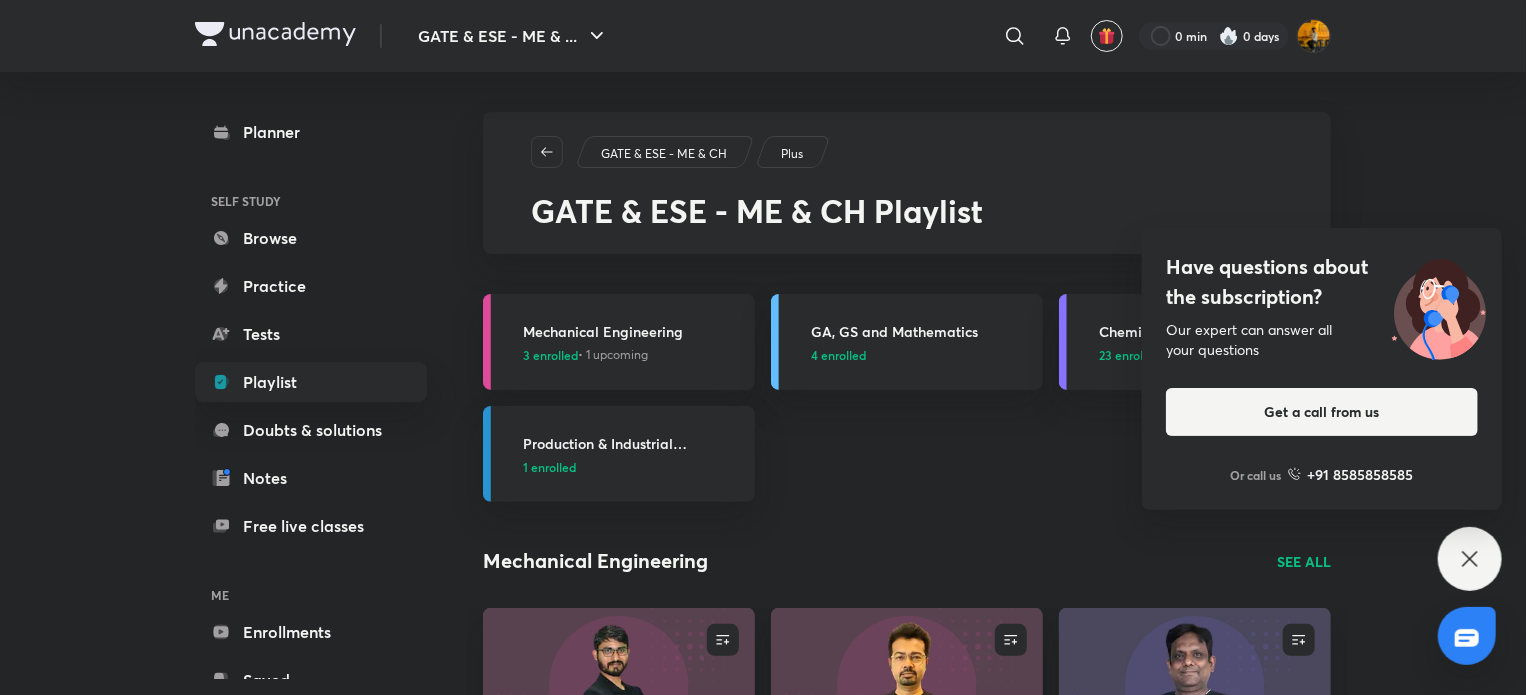 click on "Have questions about the subscription? Our expert can answer all your questions Get a call from us Or call us +91 8585858585" at bounding box center [1470, 559] 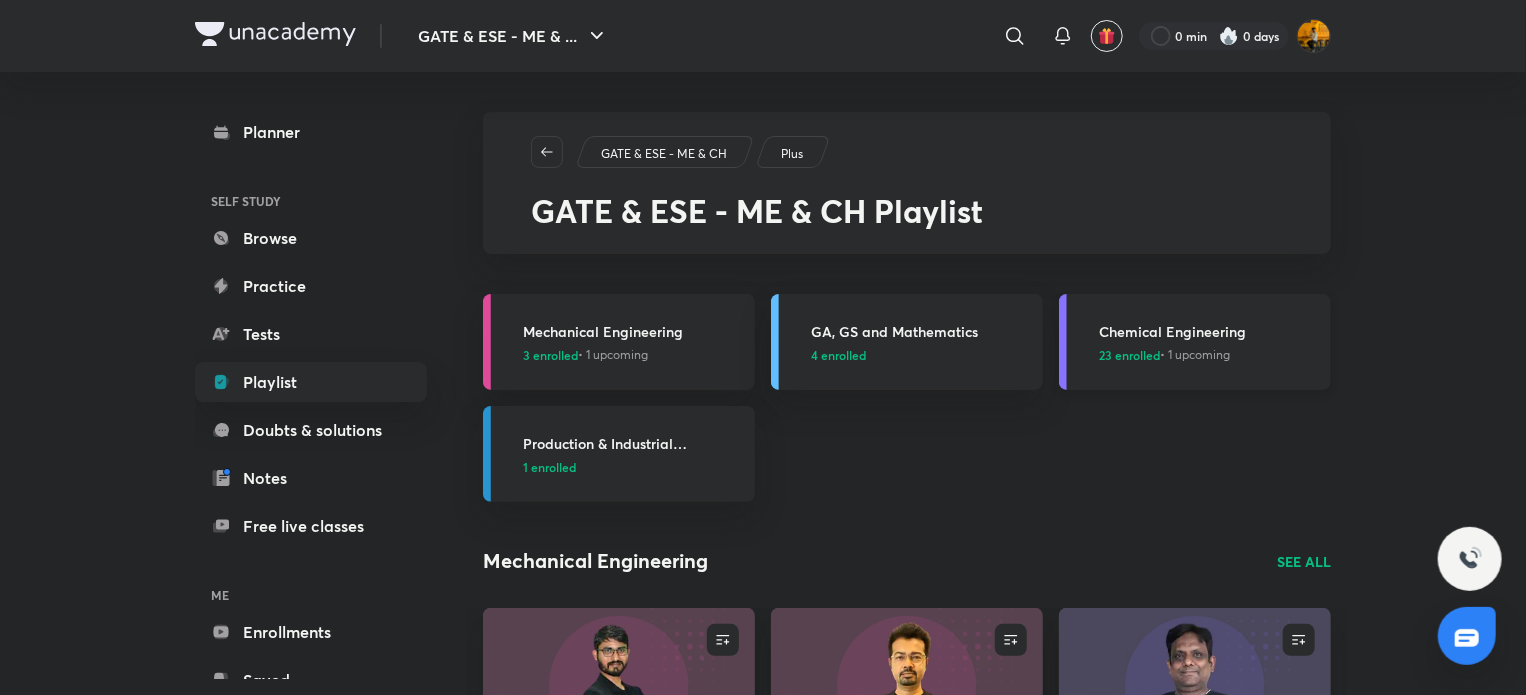 click on "Chemical Engineering" at bounding box center (1209, 331) 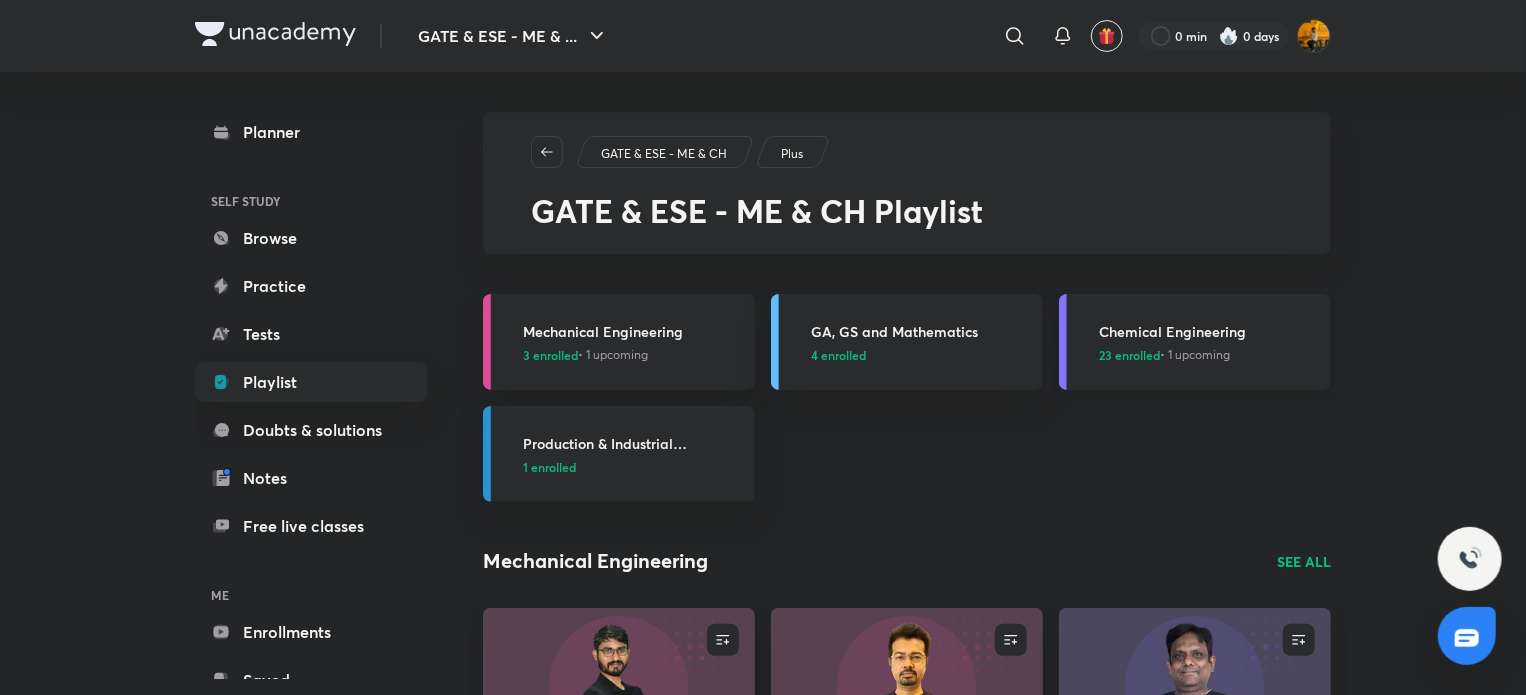 click on "23 enrolled" at bounding box center (1129, 355) 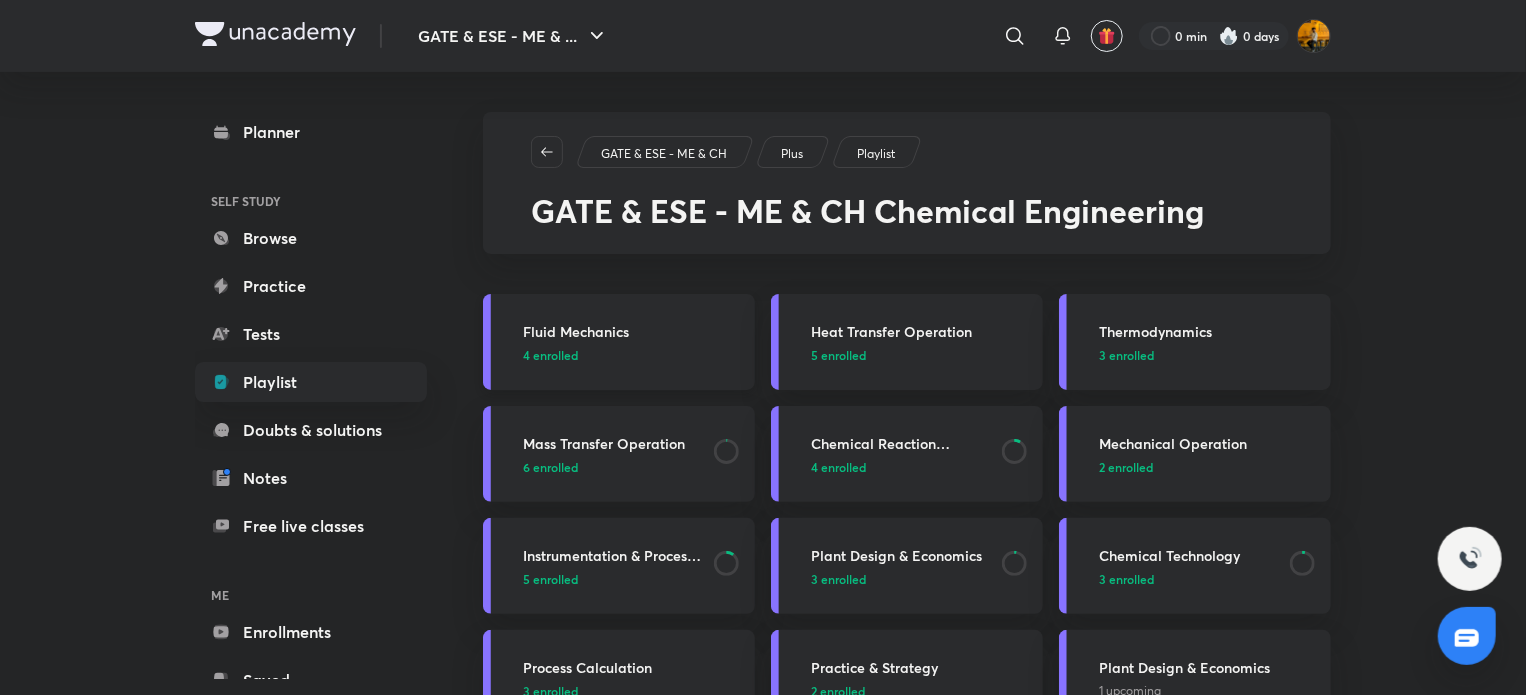 click on "4 enrolled" at bounding box center (550, 355) 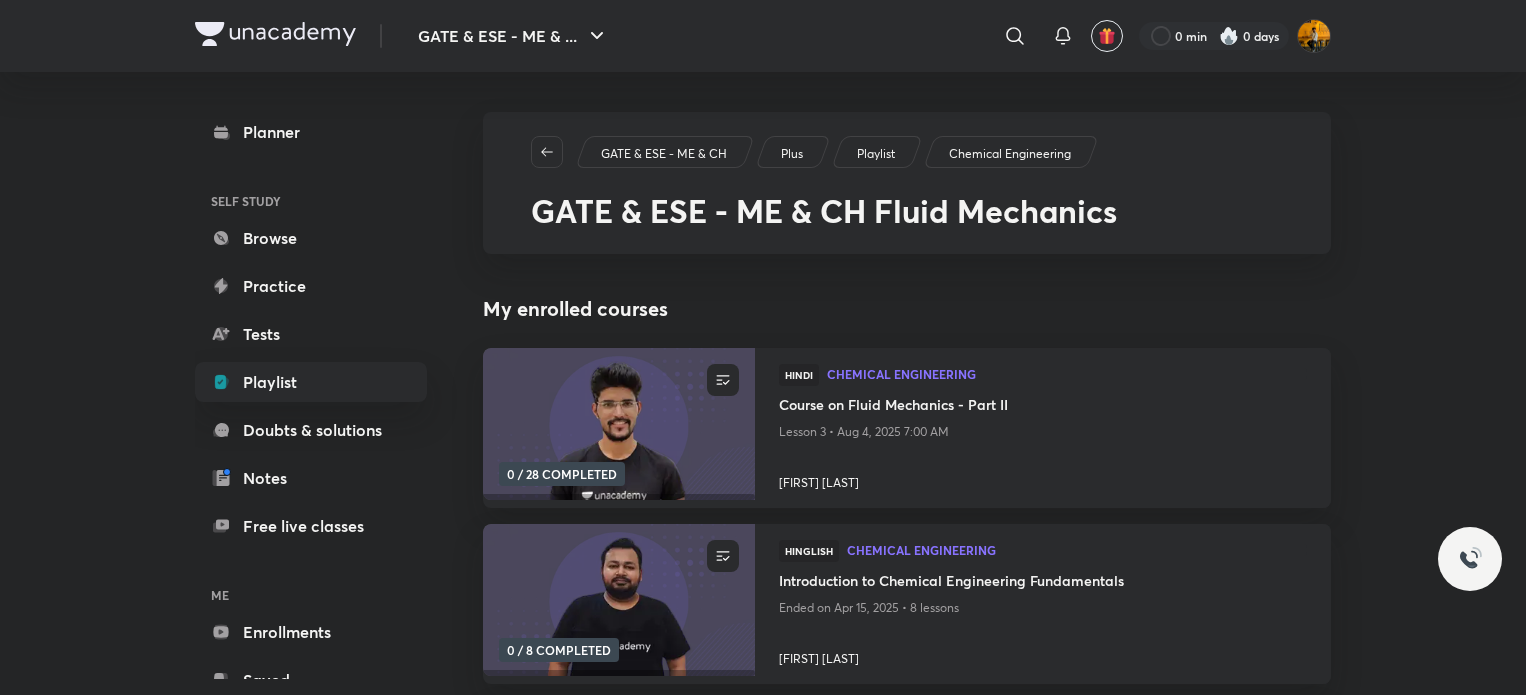 scroll, scrollTop: 0, scrollLeft: 0, axis: both 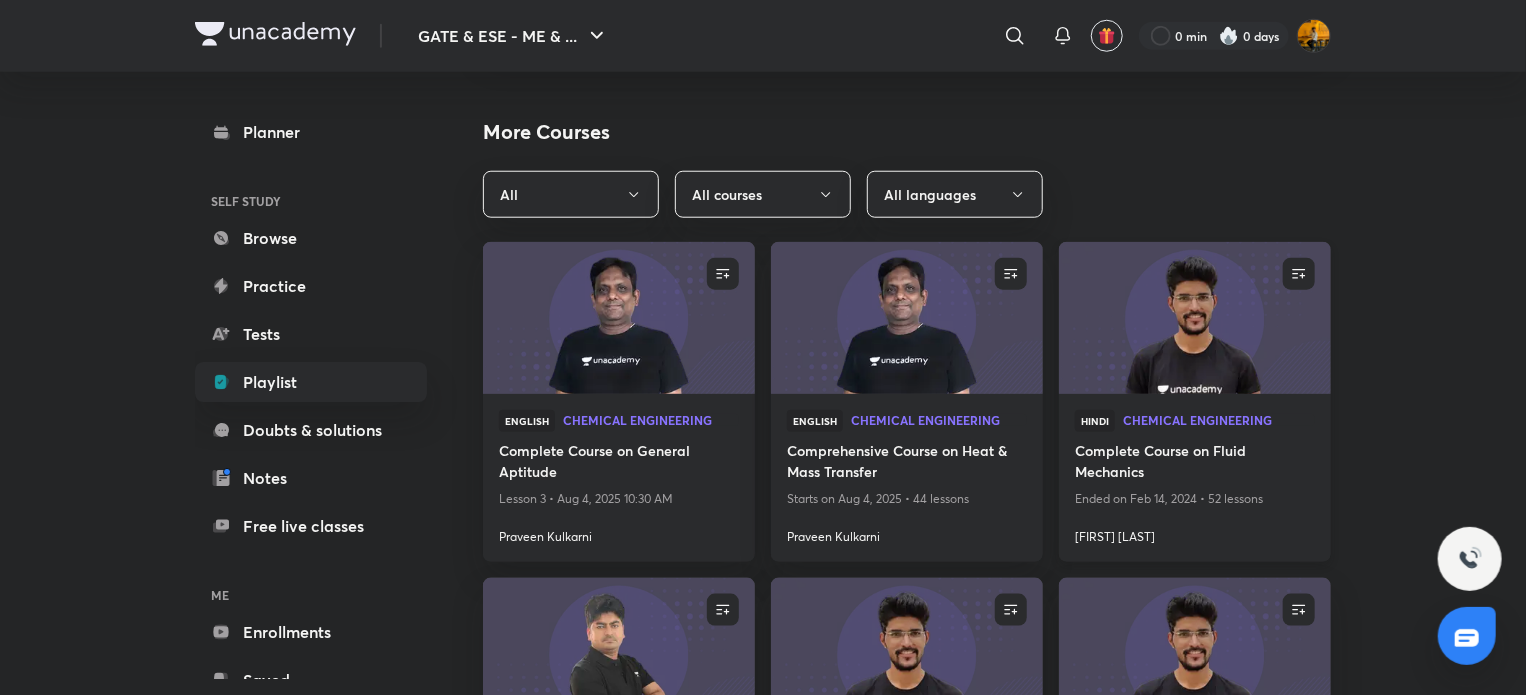 click on "Chemical Engineering" at bounding box center (1219, 420) 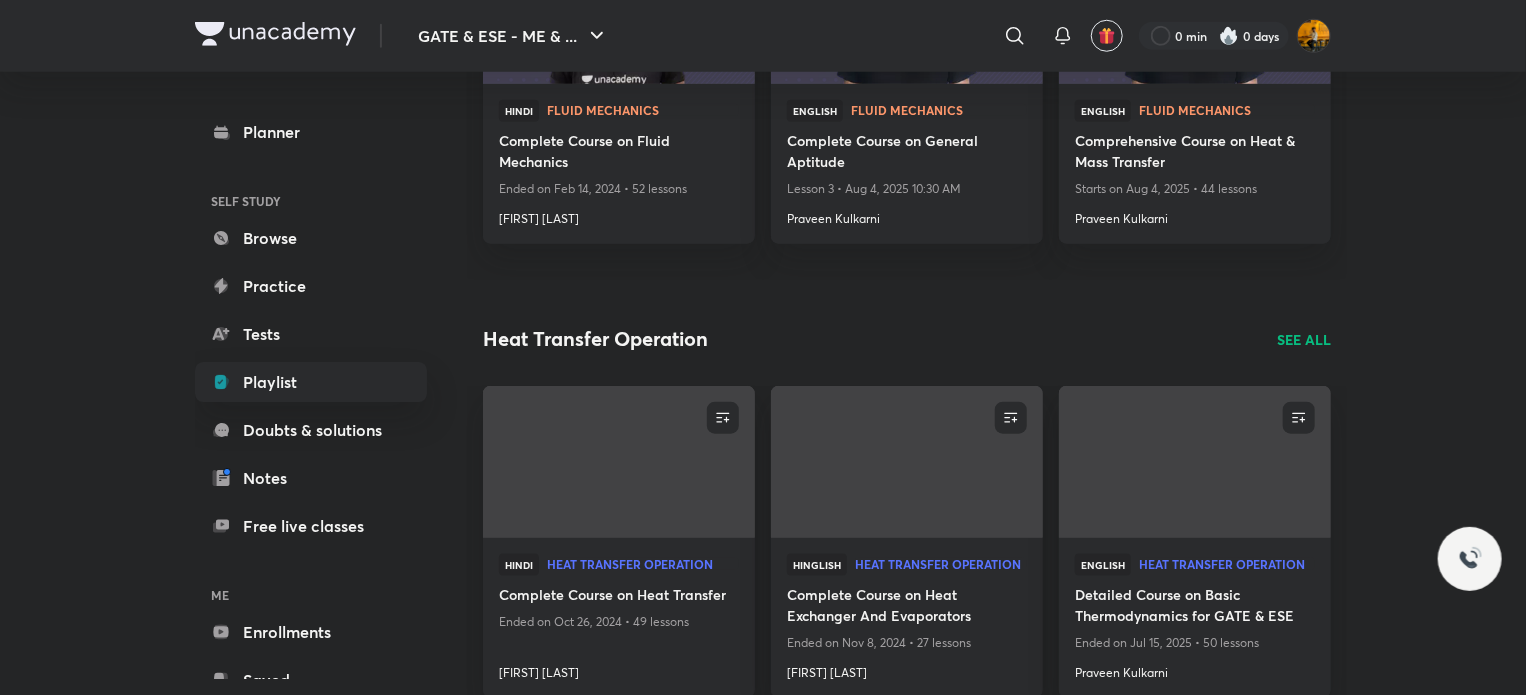 click on "Mechanical Operation" at bounding box center [1209, -457] 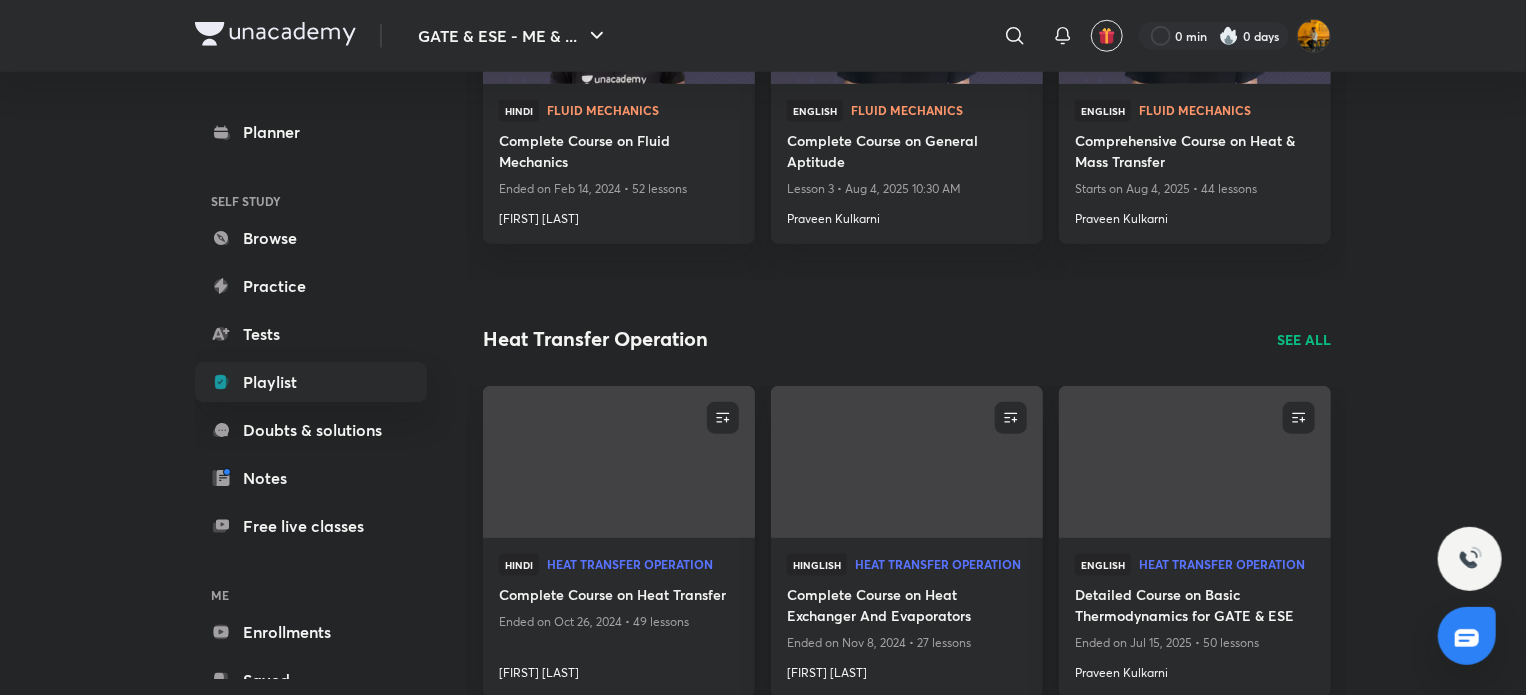 scroll, scrollTop: 0, scrollLeft: 0, axis: both 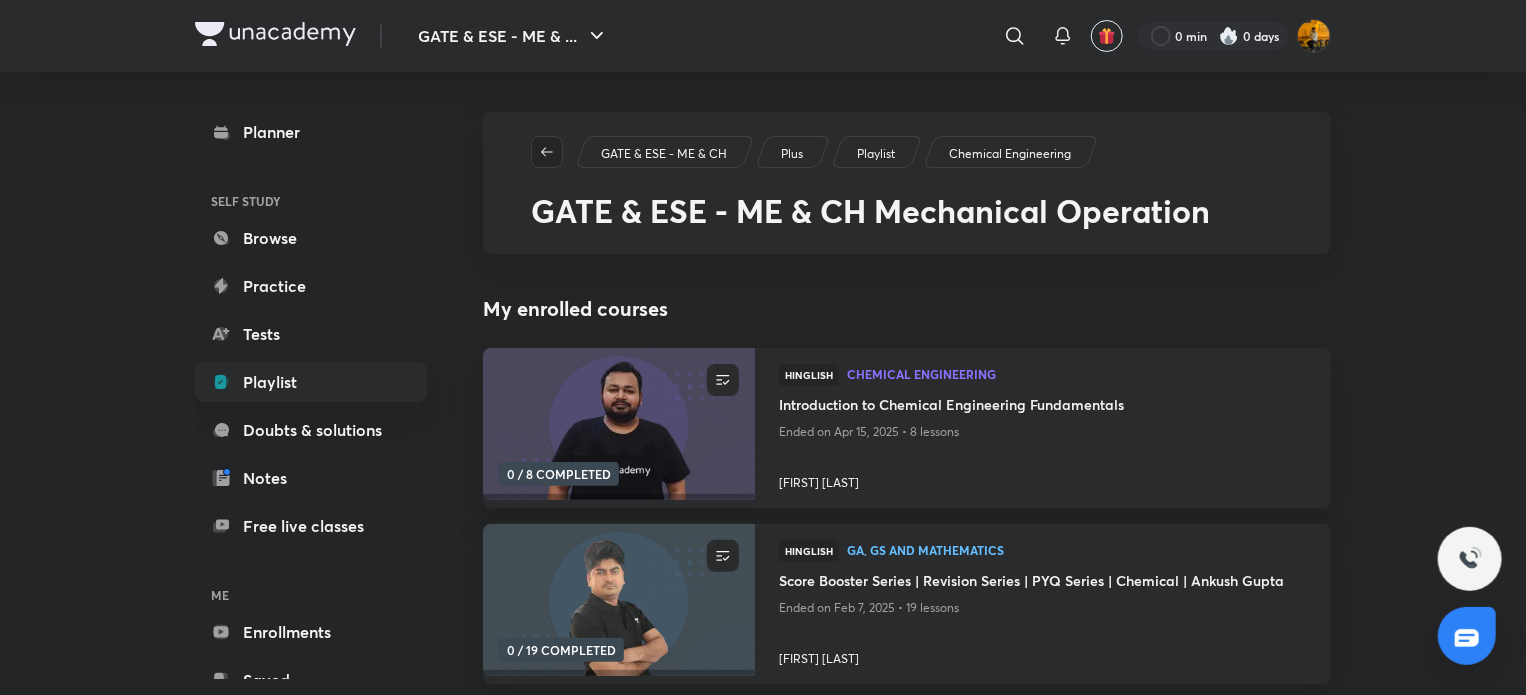 click at bounding box center (547, 152) 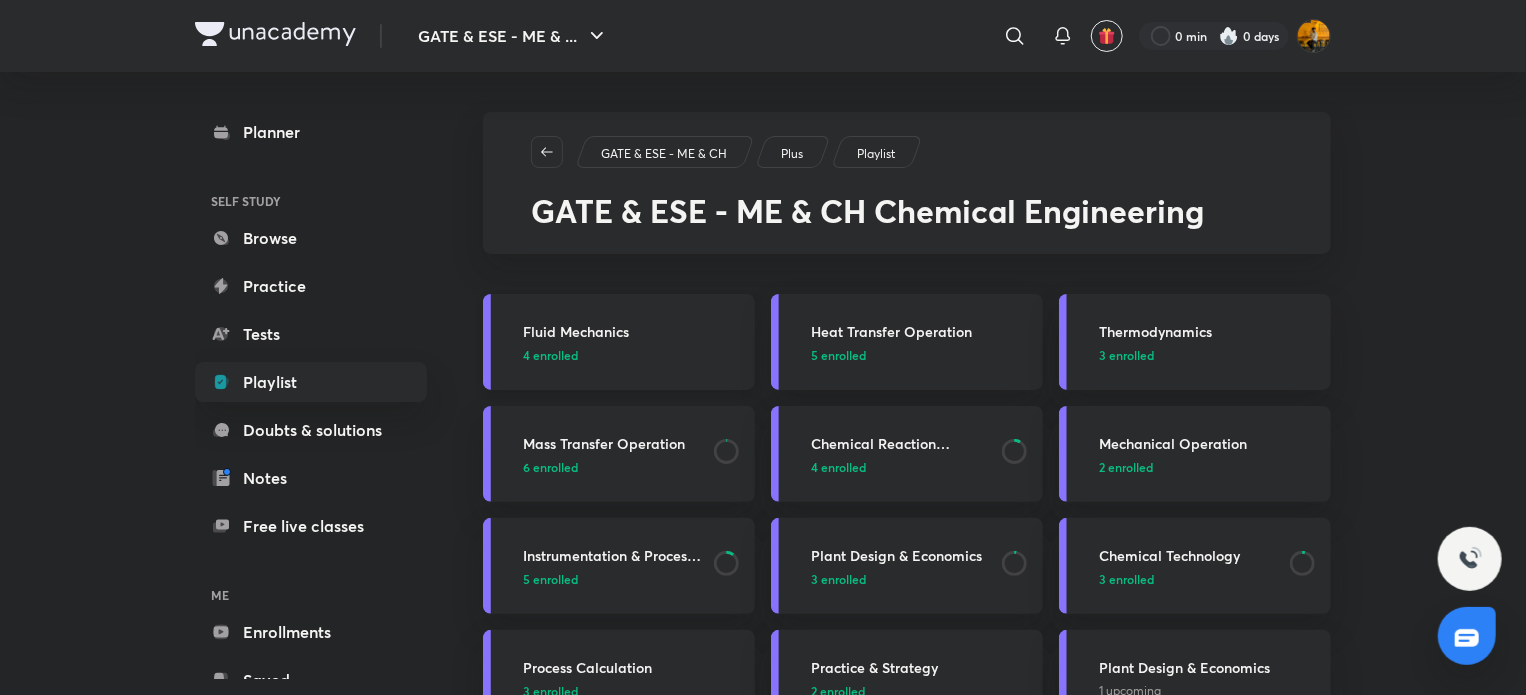 click on "4 enrolled" at bounding box center (633, 355) 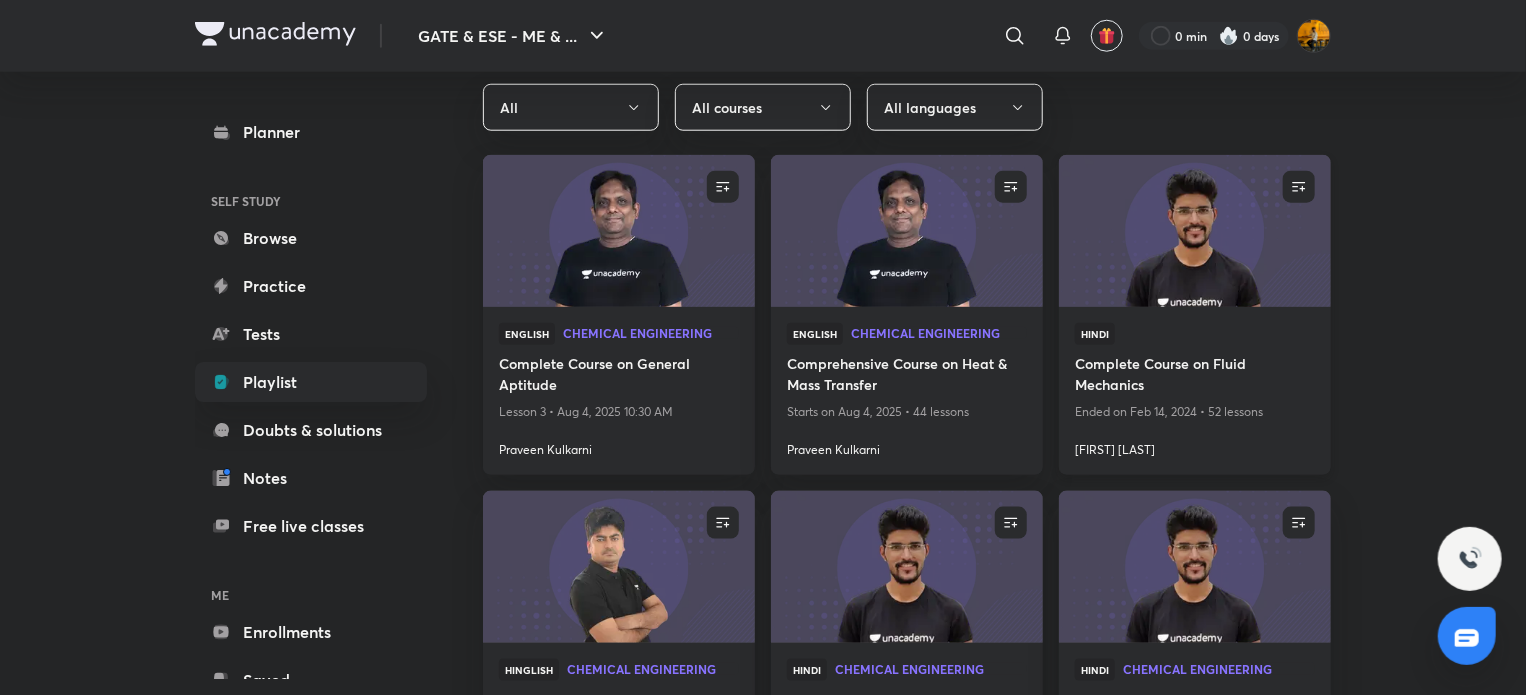scroll, scrollTop: 992, scrollLeft: 0, axis: vertical 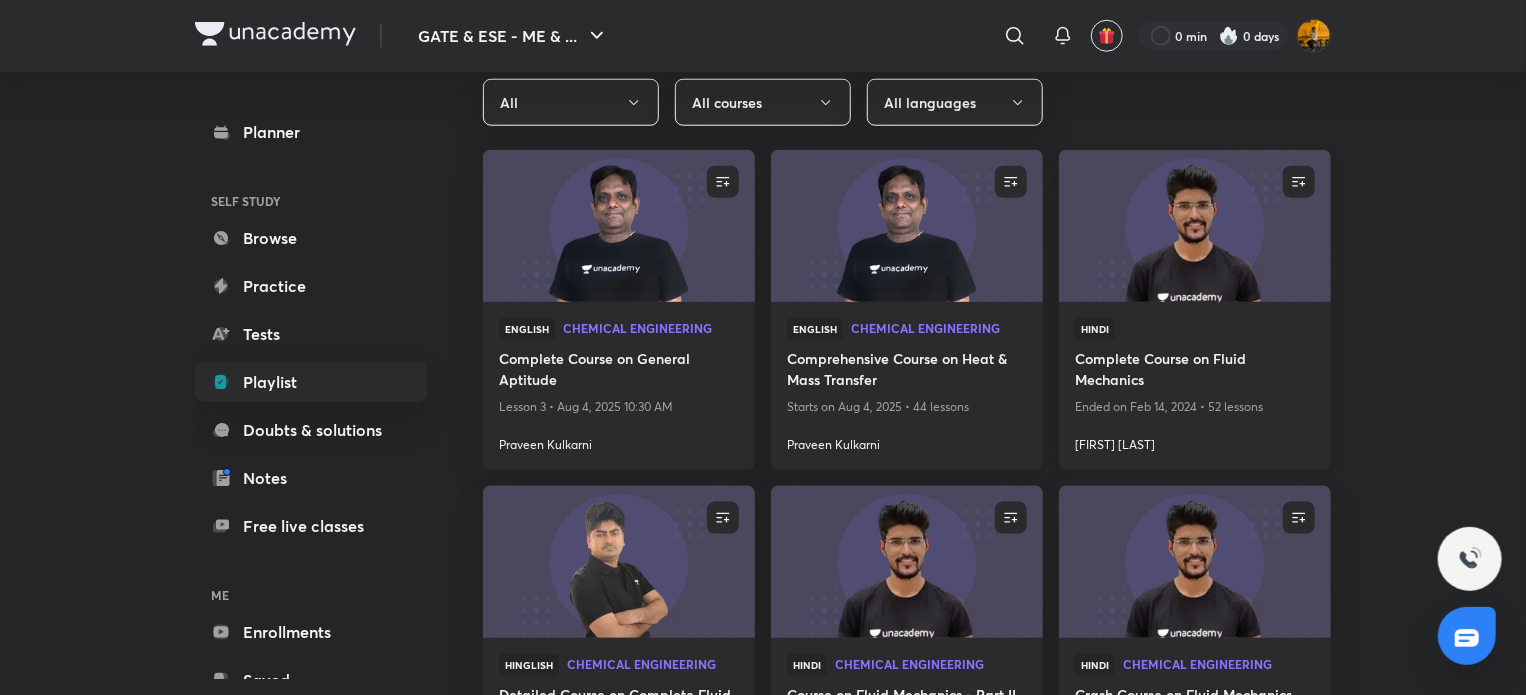 click on "Complete Course on Fluid Mechanics" at bounding box center (1195, 371) 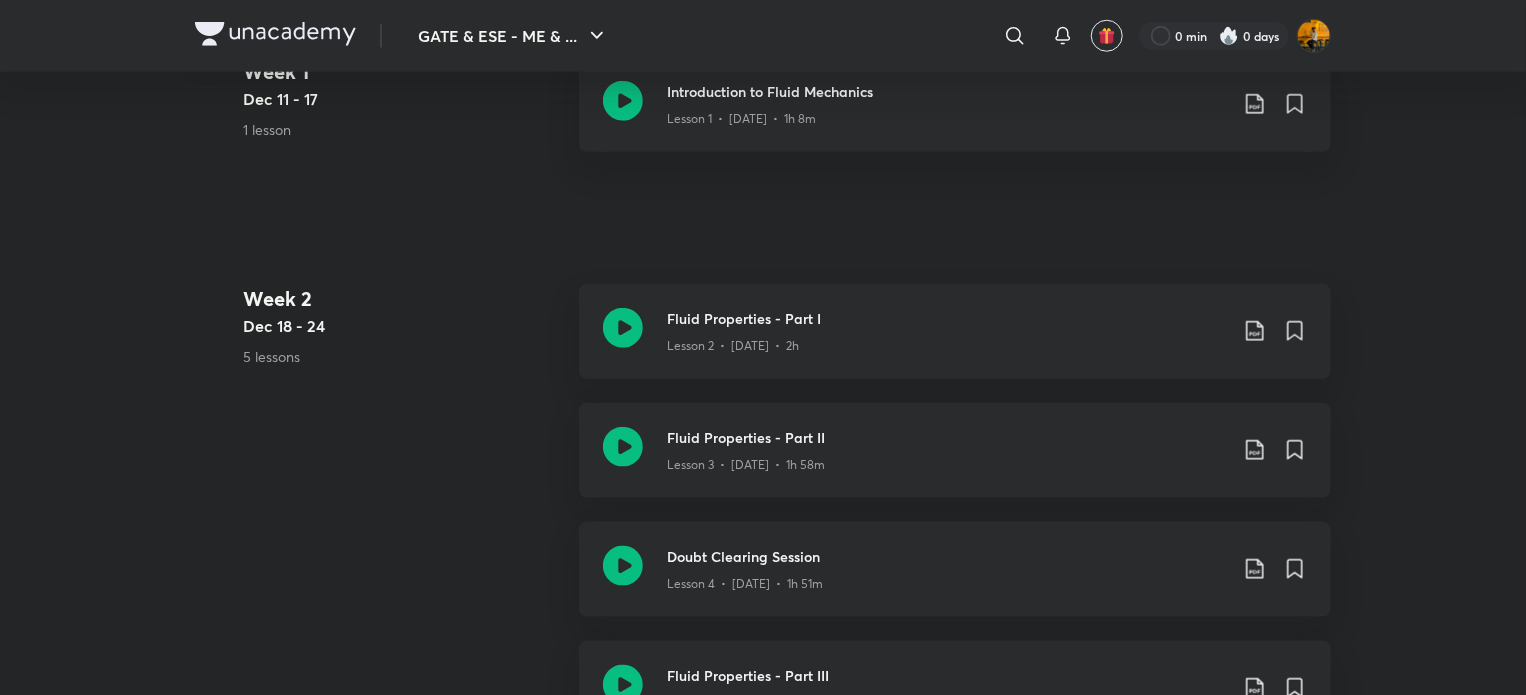 scroll, scrollTop: 0, scrollLeft: 0, axis: both 